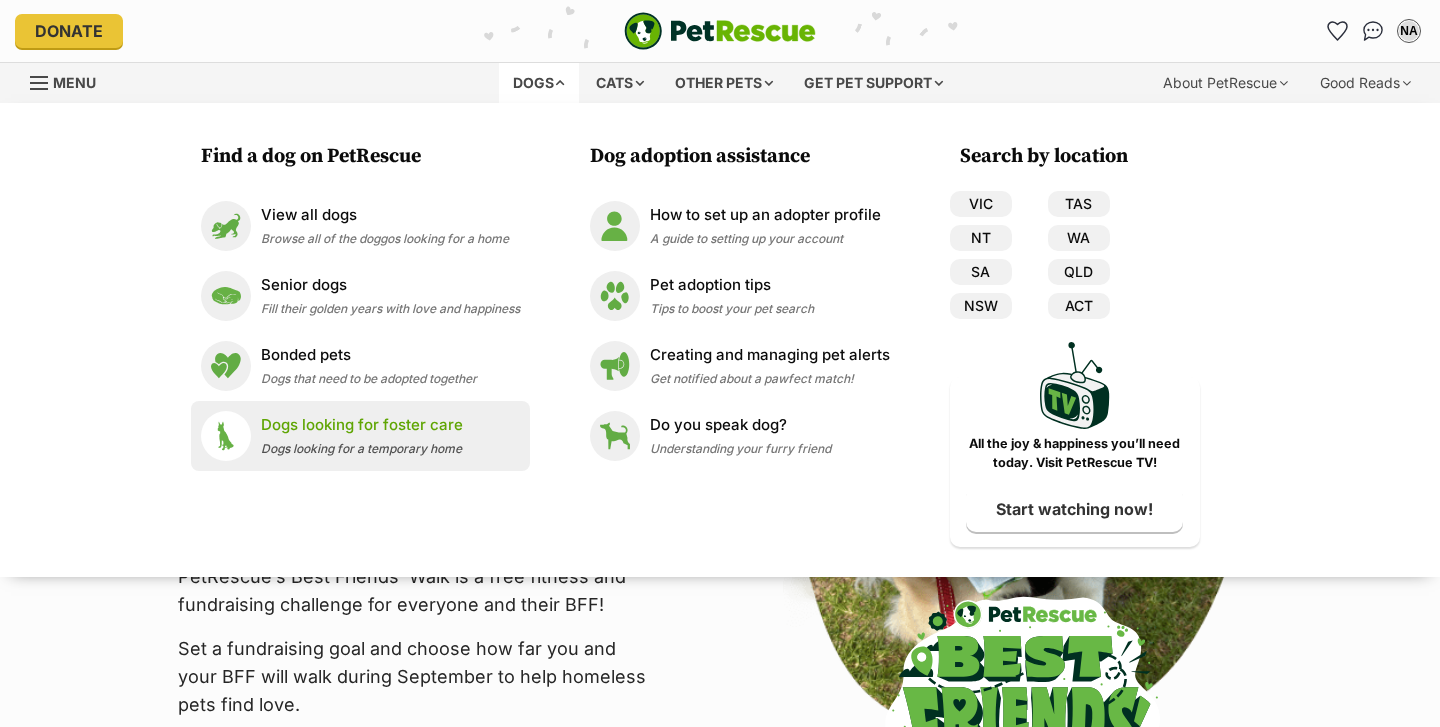 scroll, scrollTop: 0, scrollLeft: 0, axis: both 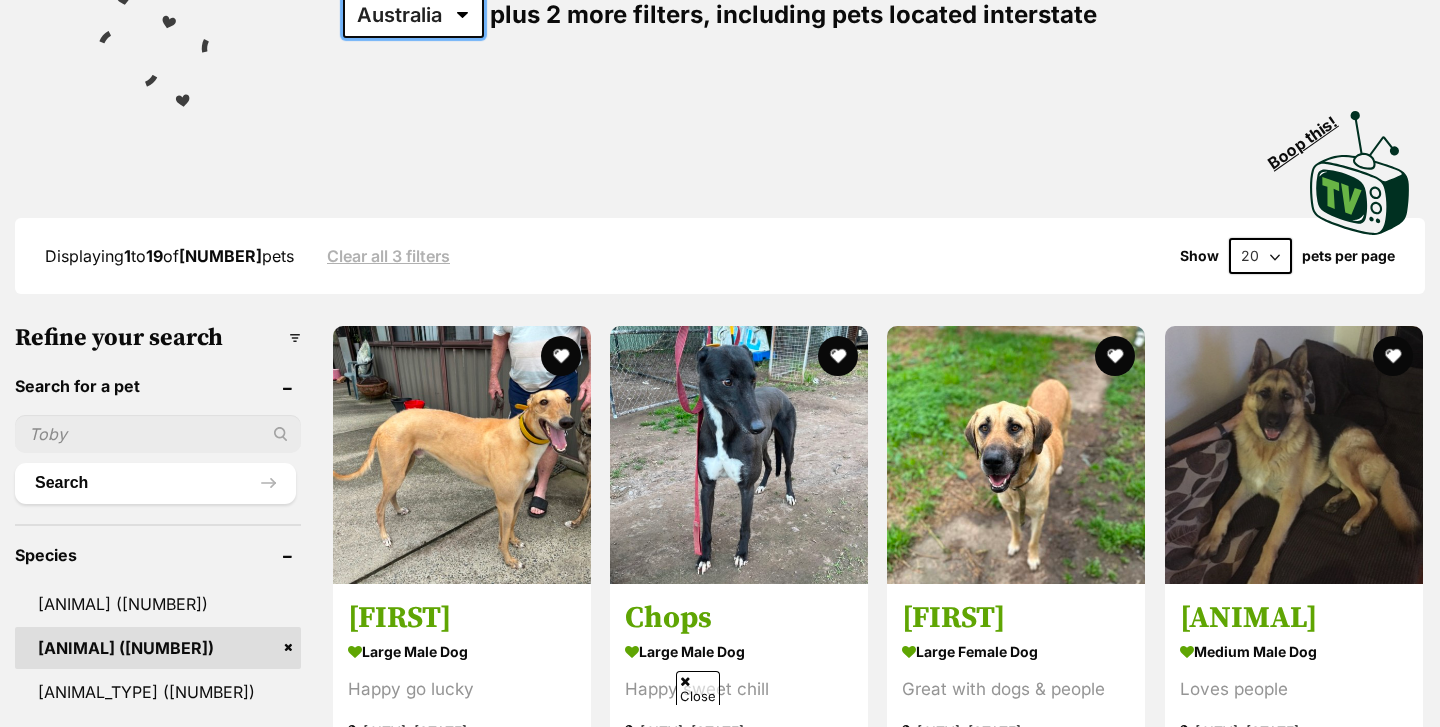 click on "Australia
ACT
NSW
NT
QLD
SA
TAS
VIC
WA" at bounding box center (413, 15) 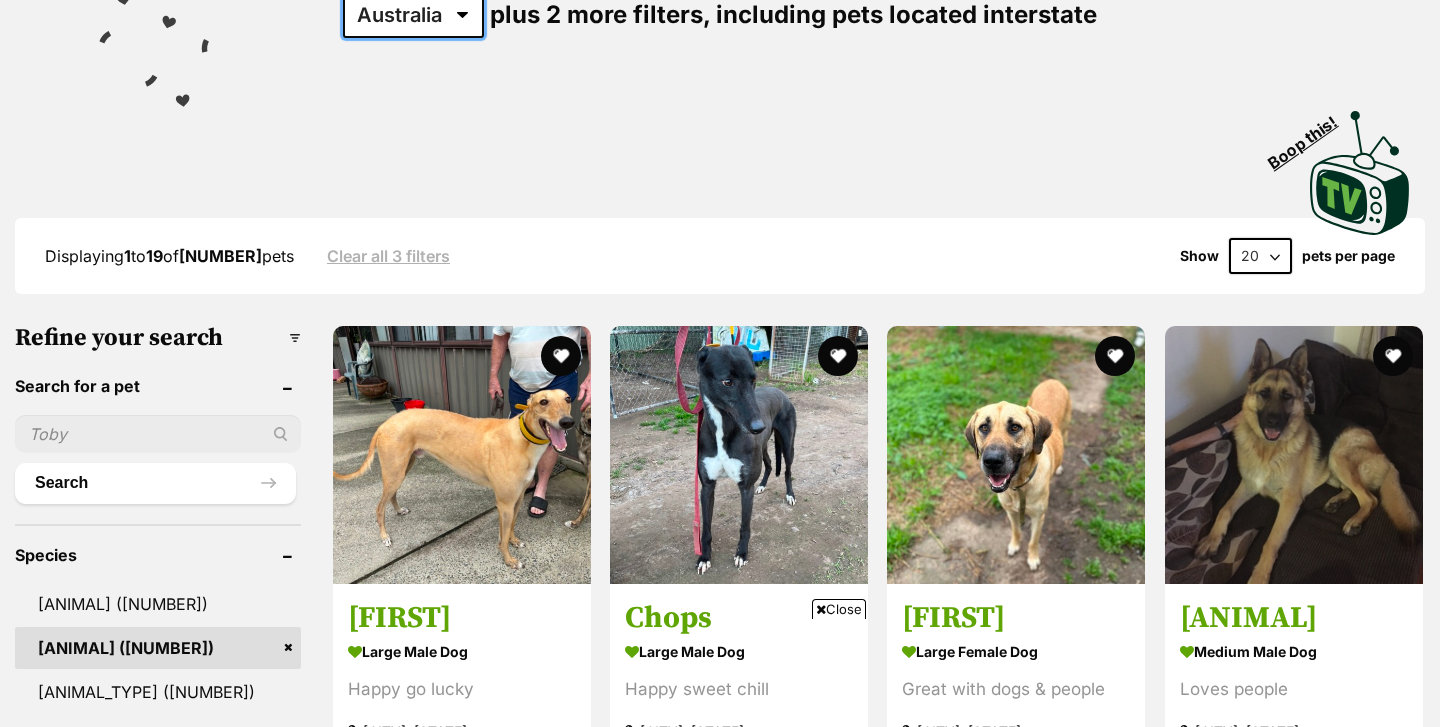 scroll, scrollTop: 186, scrollLeft: 0, axis: vertical 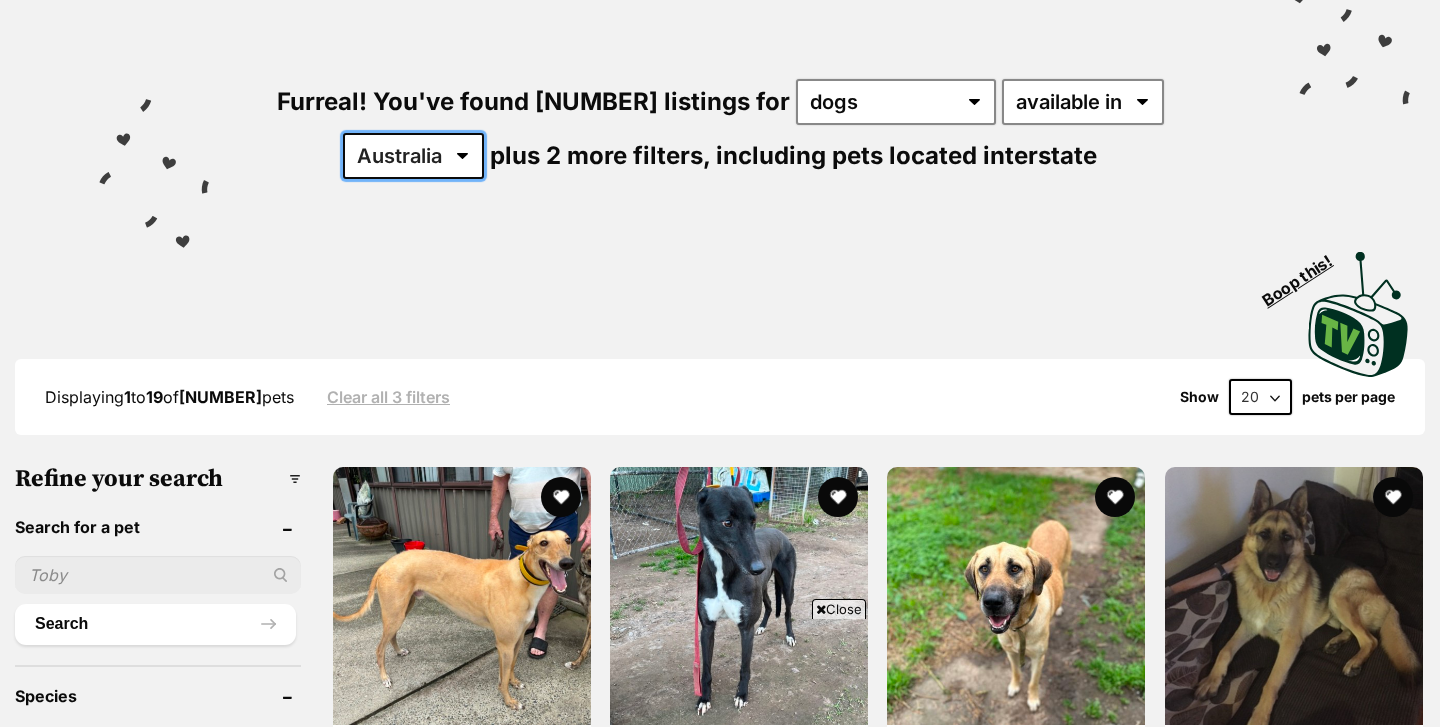 select on "QLD" 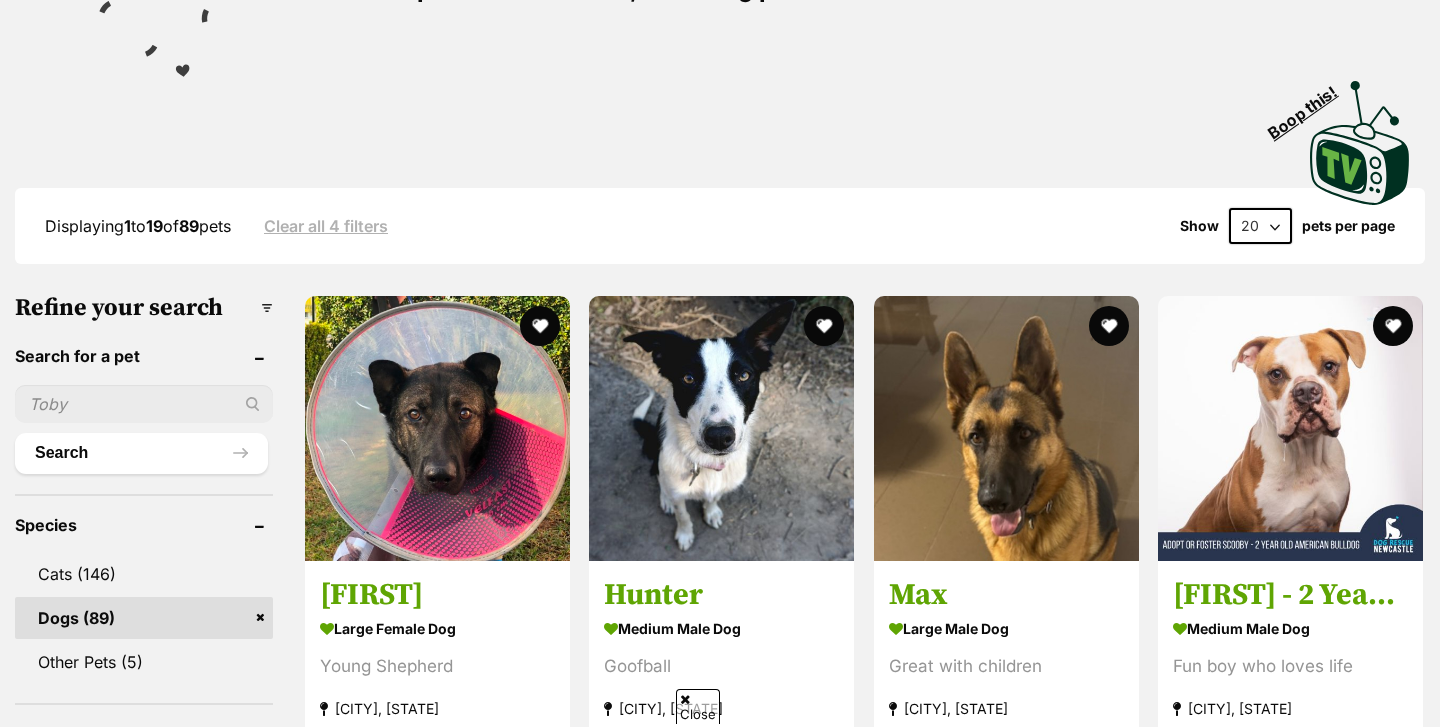 scroll, scrollTop: 419, scrollLeft: 0, axis: vertical 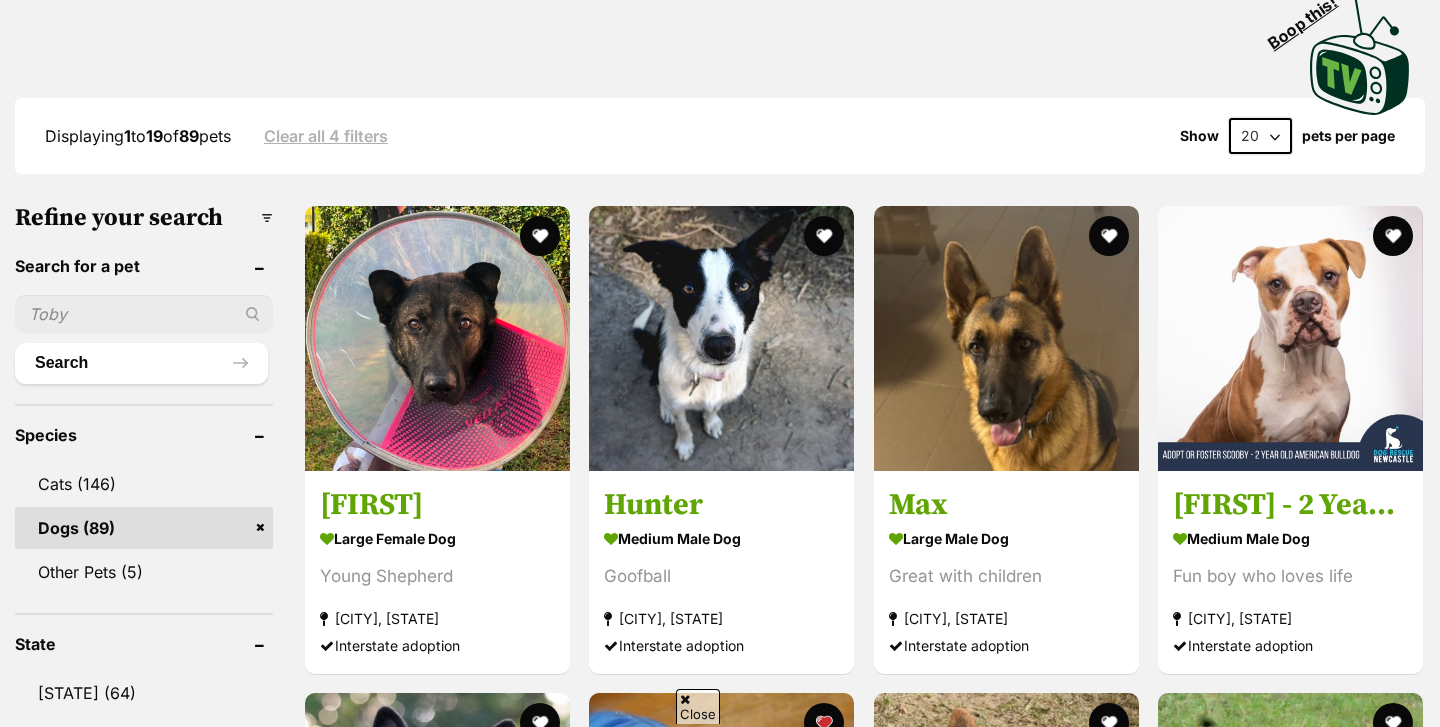 click on "20 40 60" at bounding box center (1260, 136) 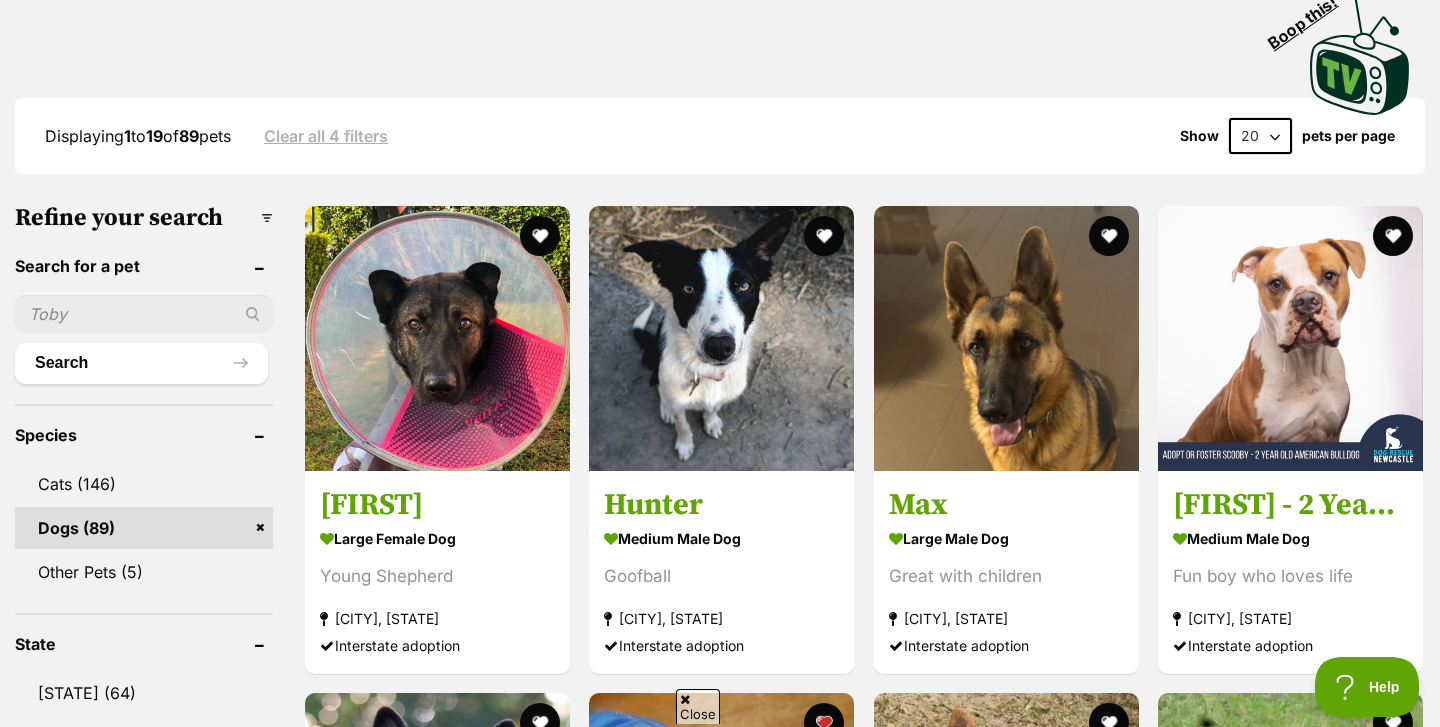 scroll, scrollTop: 0, scrollLeft: 0, axis: both 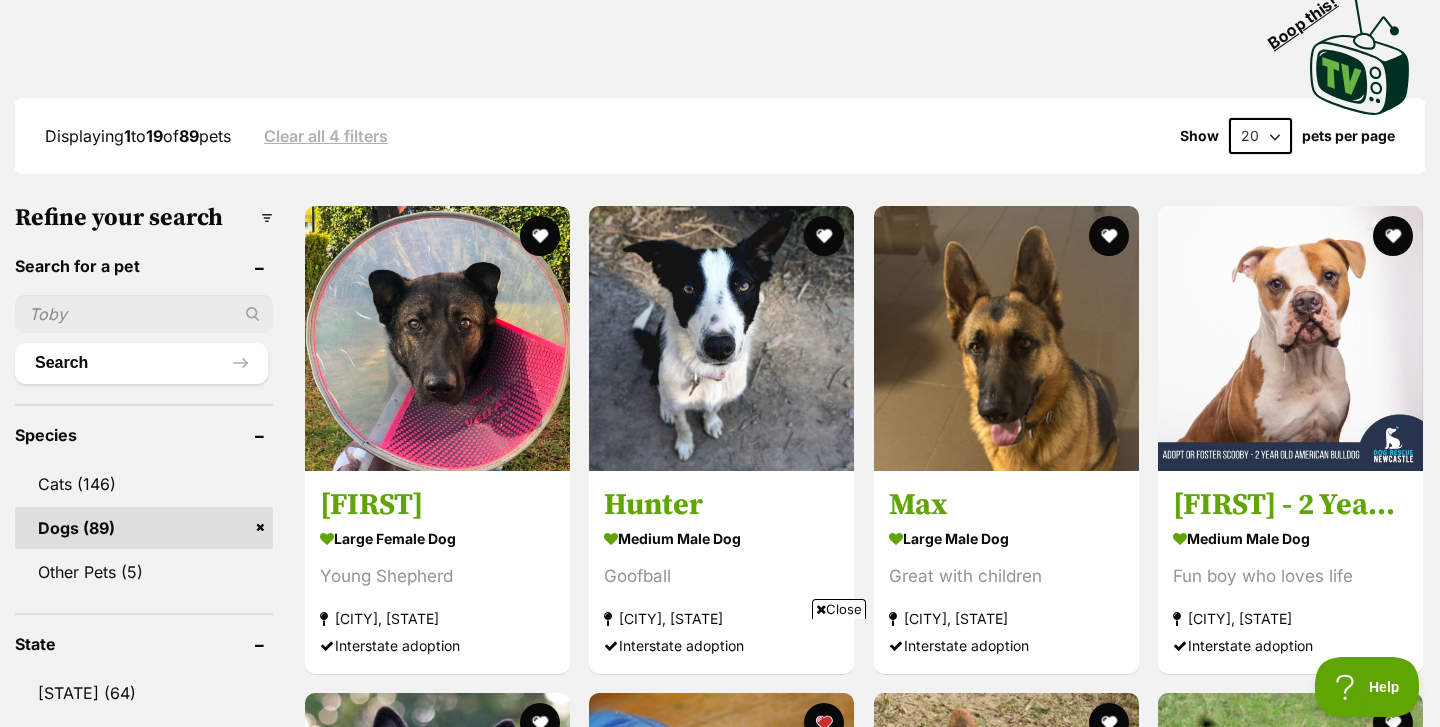 select on "40" 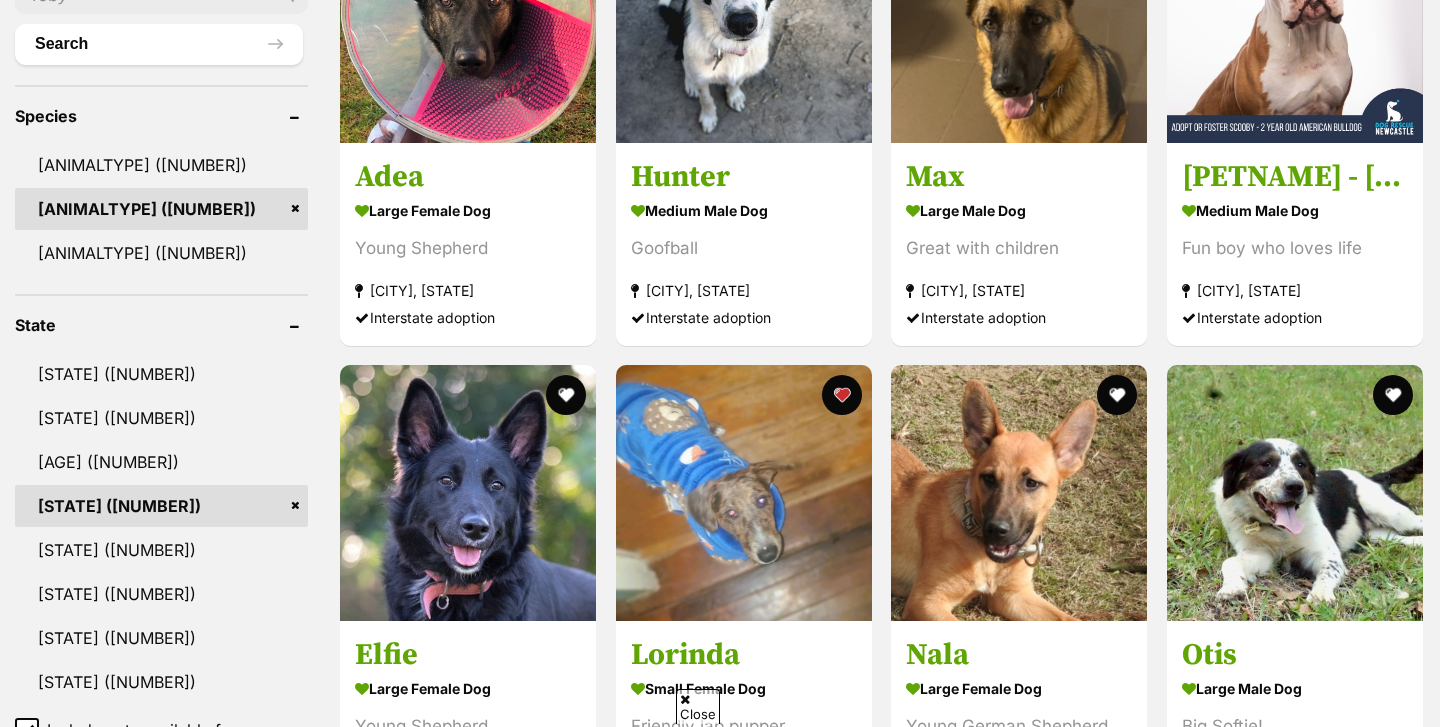 scroll, scrollTop: 760, scrollLeft: 0, axis: vertical 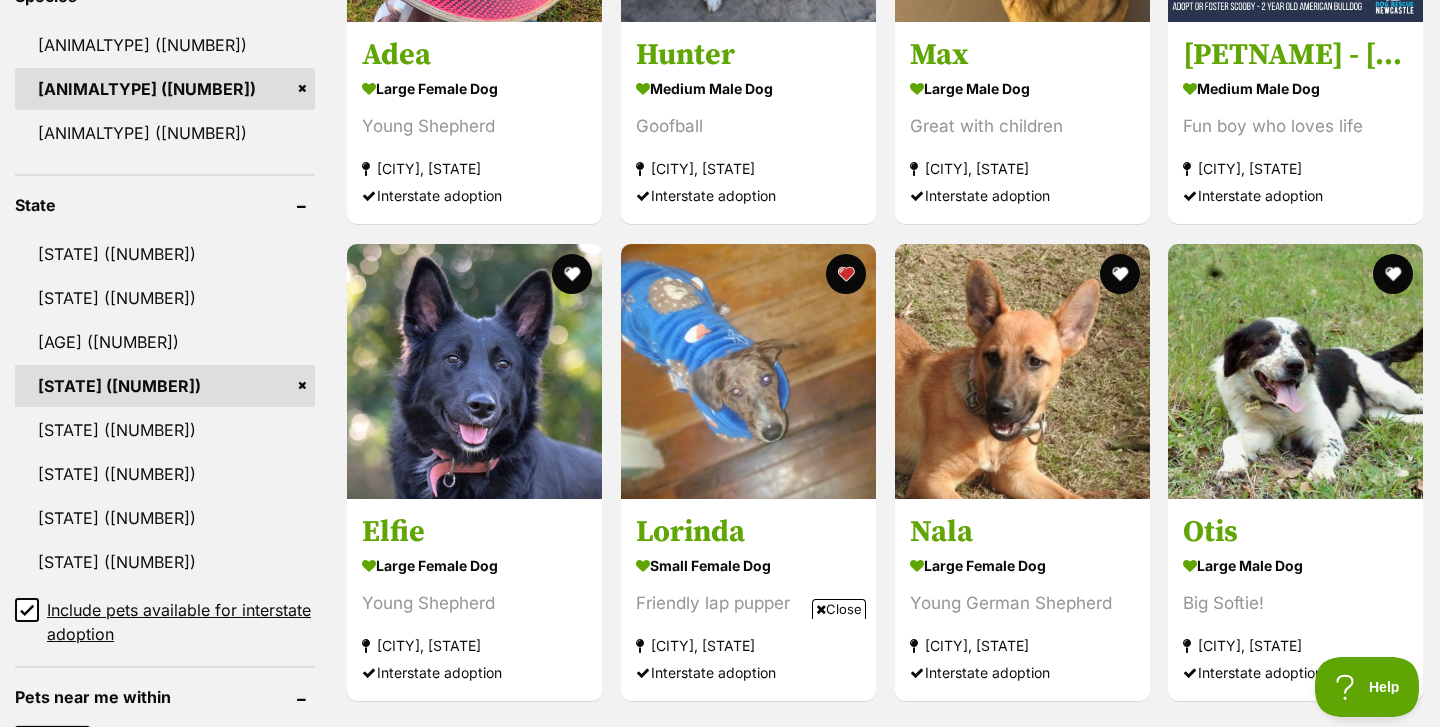 click 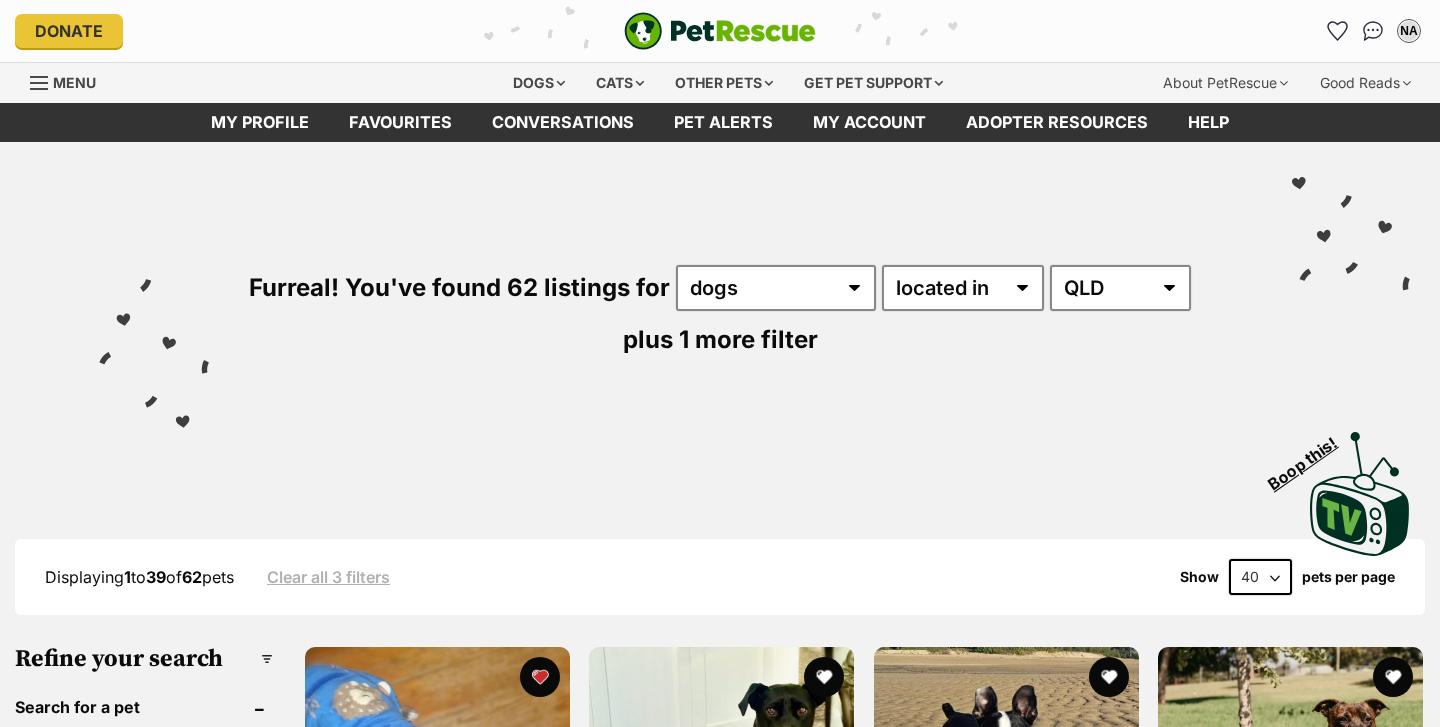 scroll, scrollTop: 324, scrollLeft: 0, axis: vertical 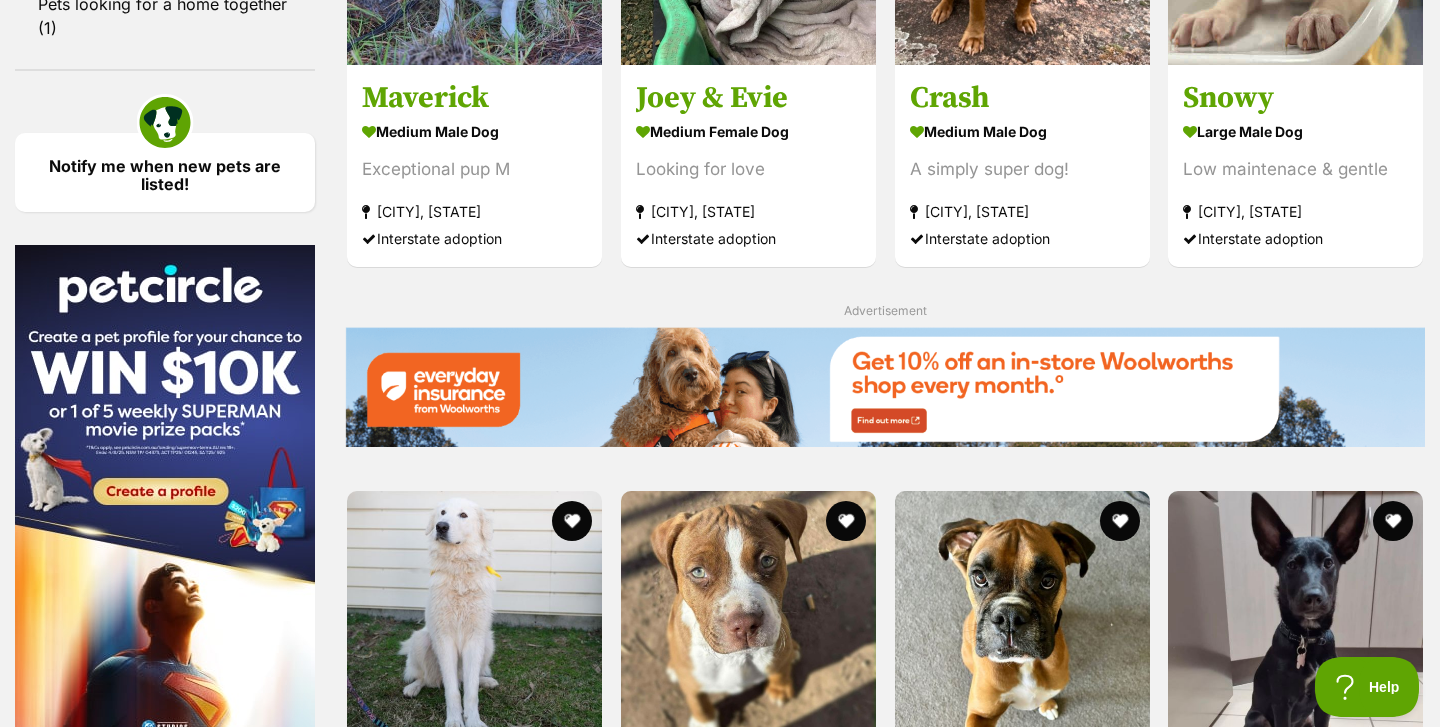 click 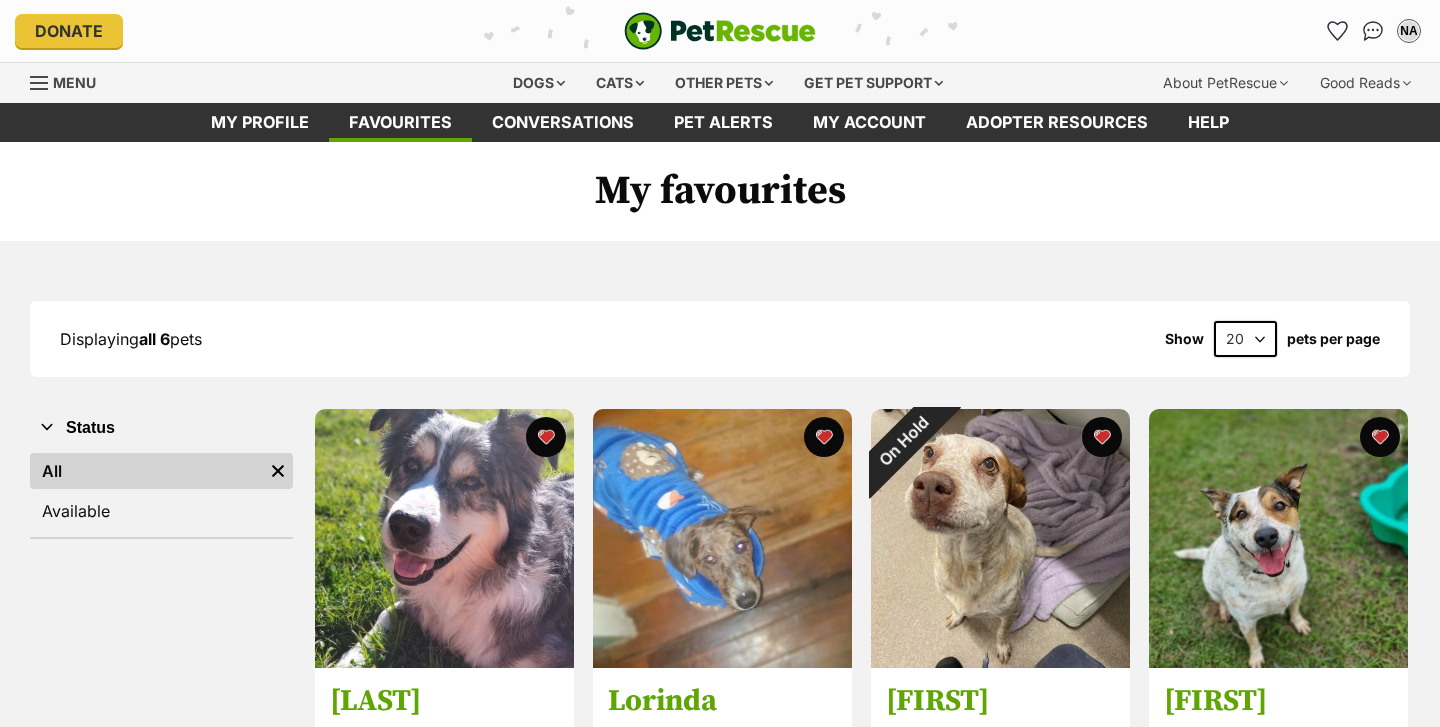 scroll, scrollTop: 0, scrollLeft: 0, axis: both 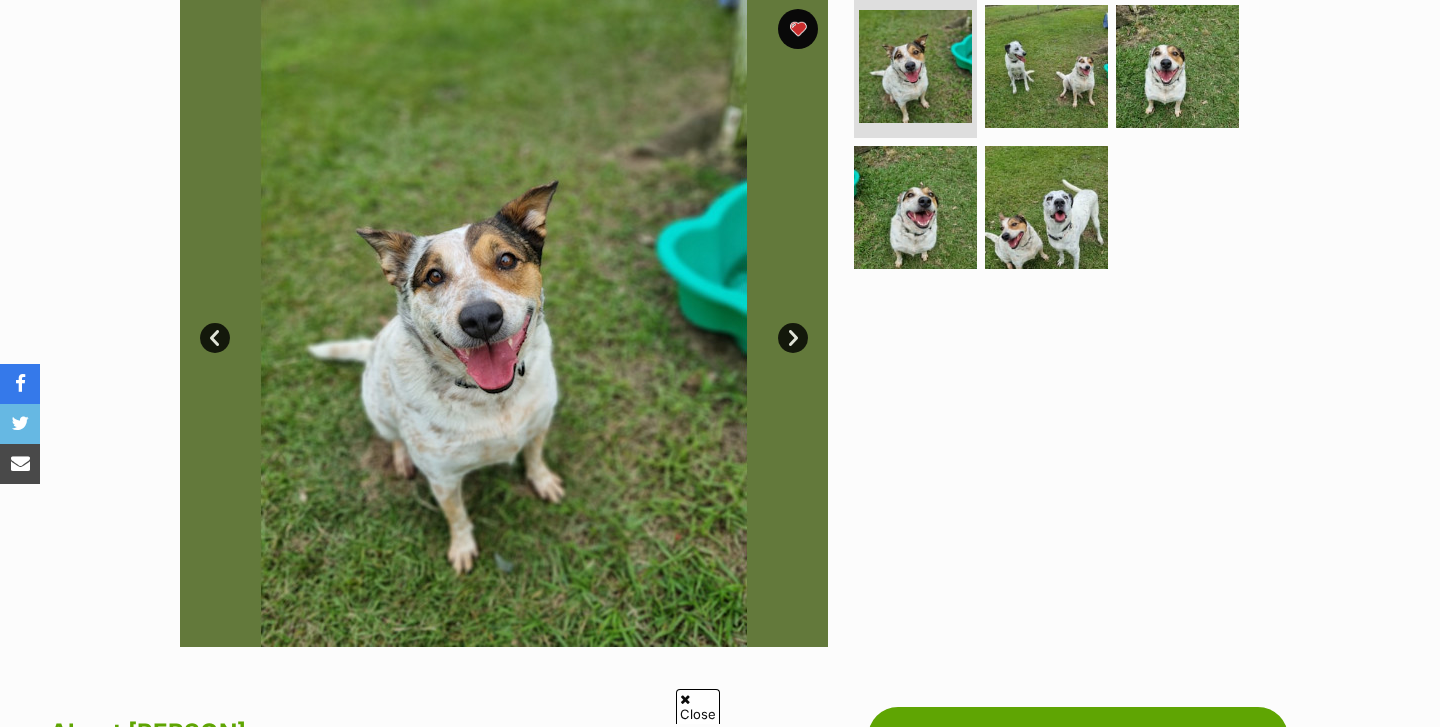 click on "Next" at bounding box center [793, 338] 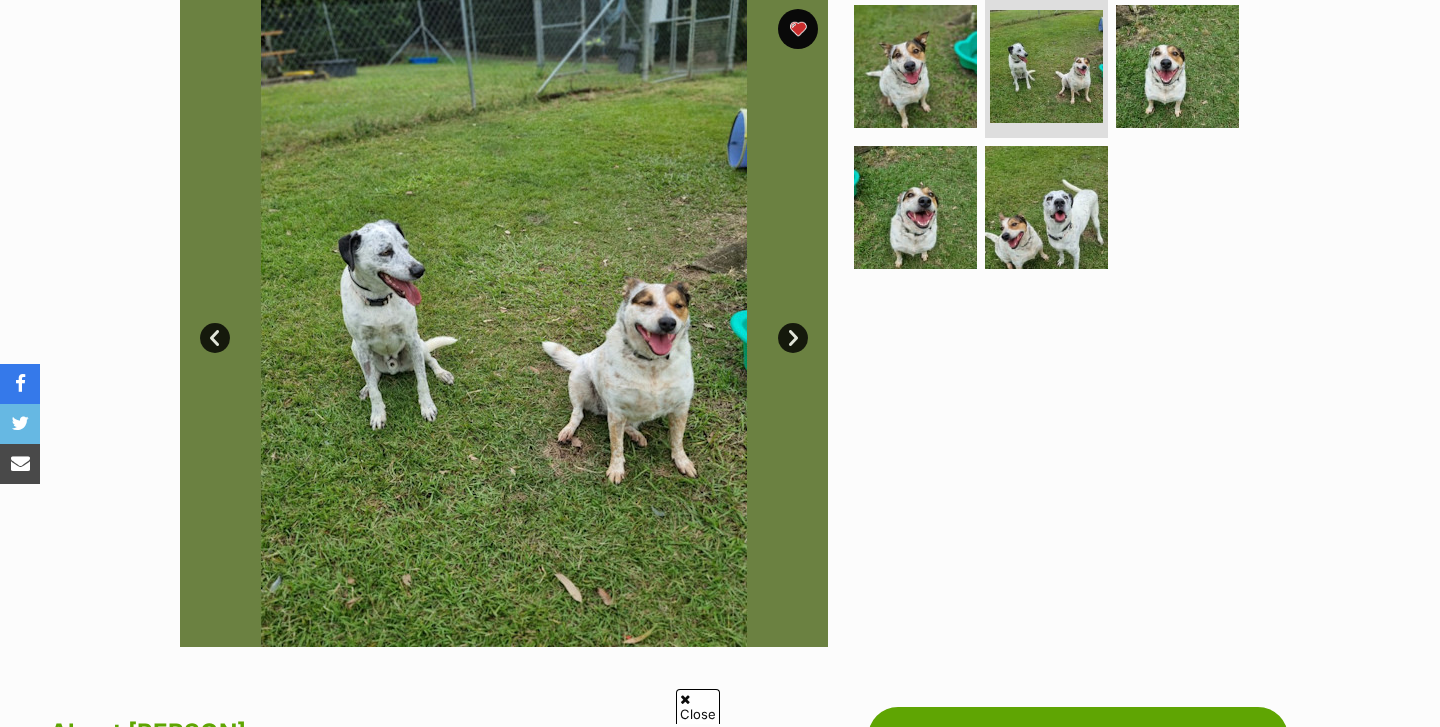 click on "Next" at bounding box center (793, 338) 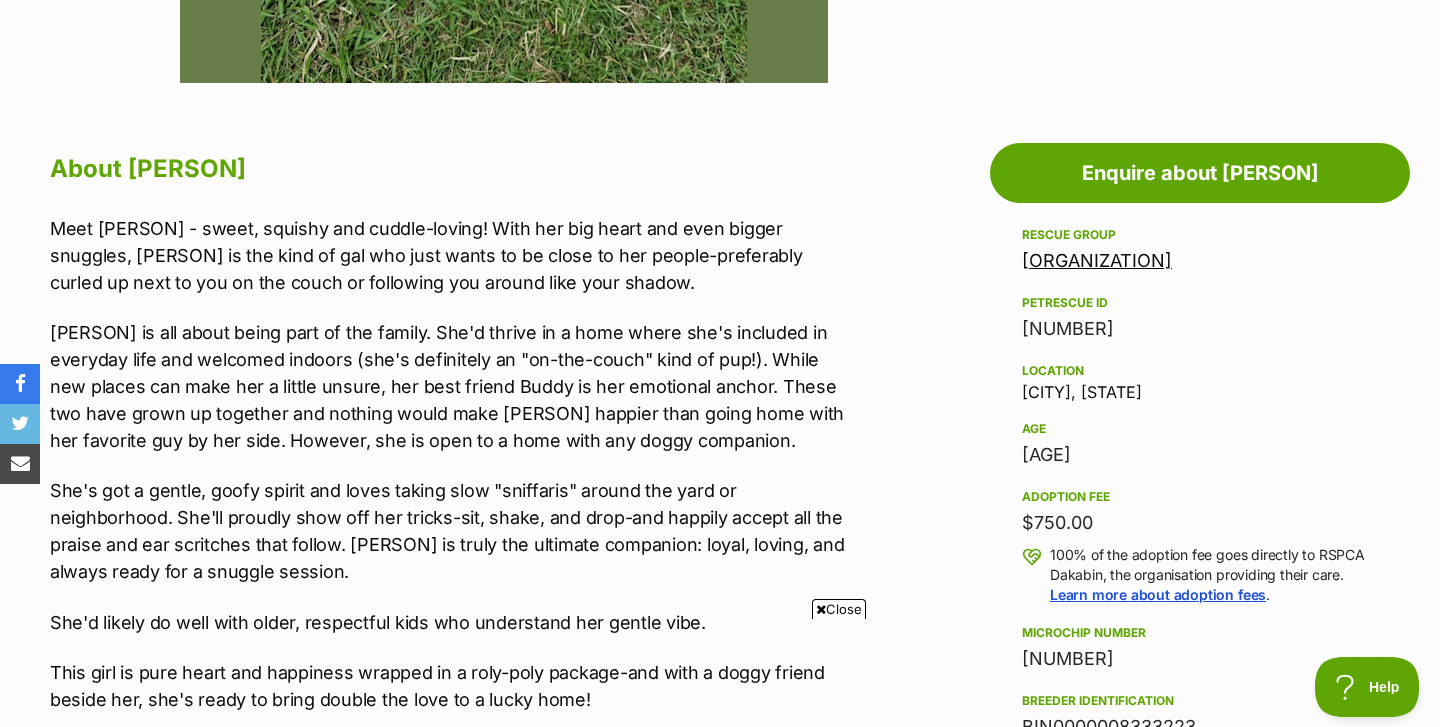 scroll, scrollTop: 0, scrollLeft: 0, axis: both 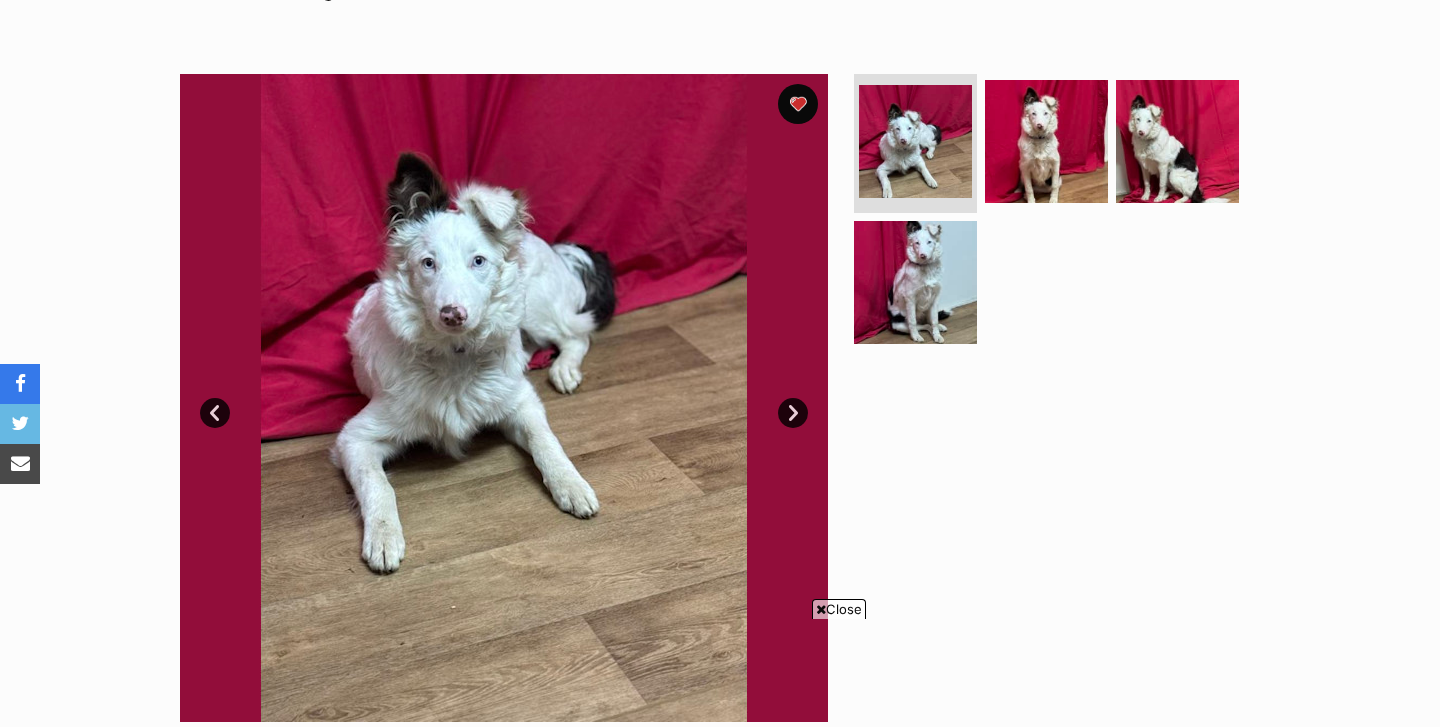 click on "Next" at bounding box center (793, 413) 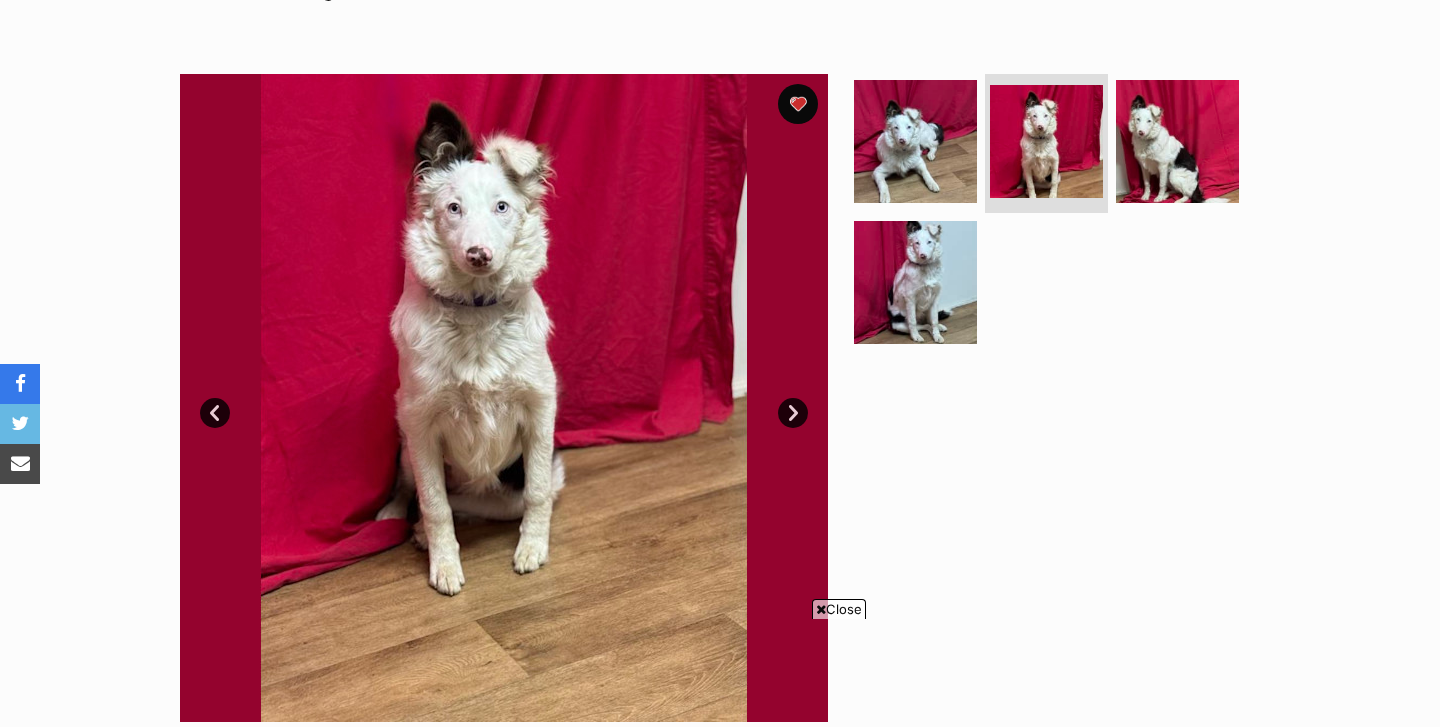 scroll, scrollTop: 0, scrollLeft: 0, axis: both 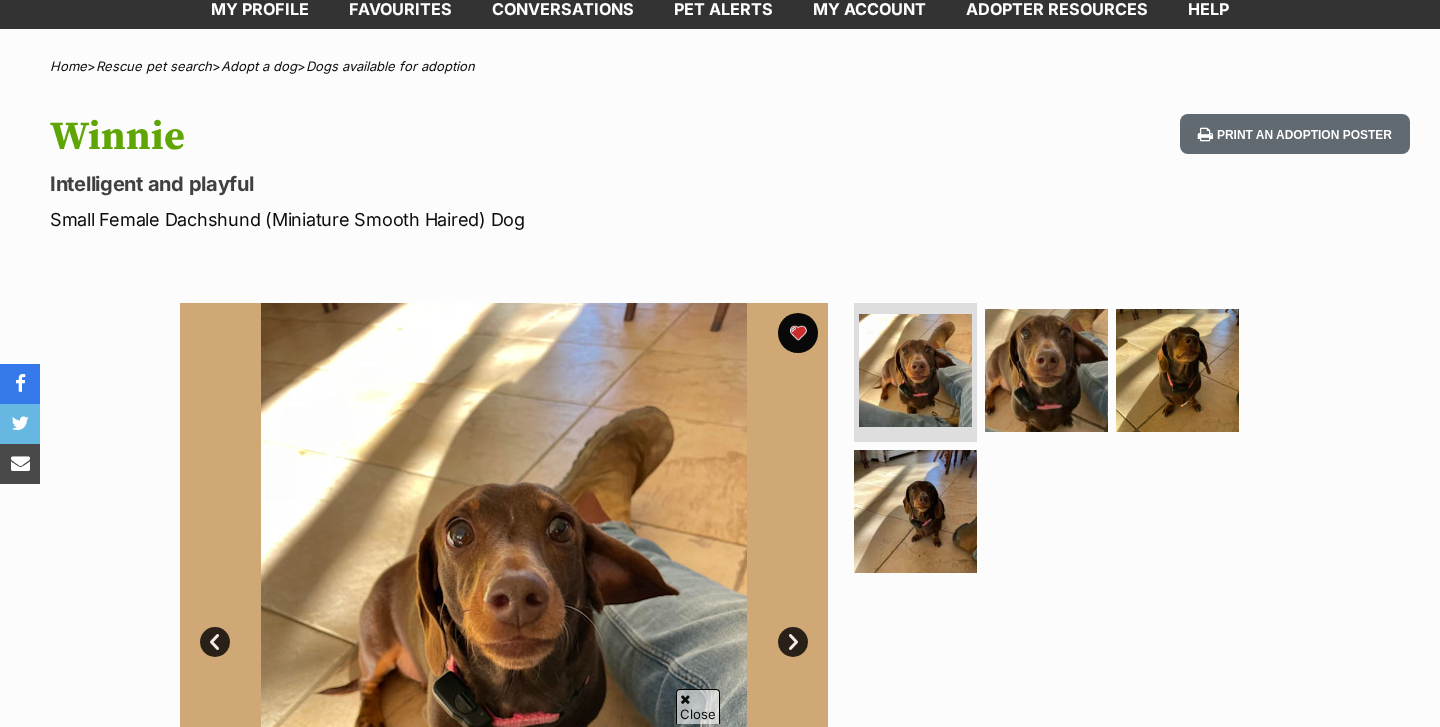 click on "Next" at bounding box center (793, 642) 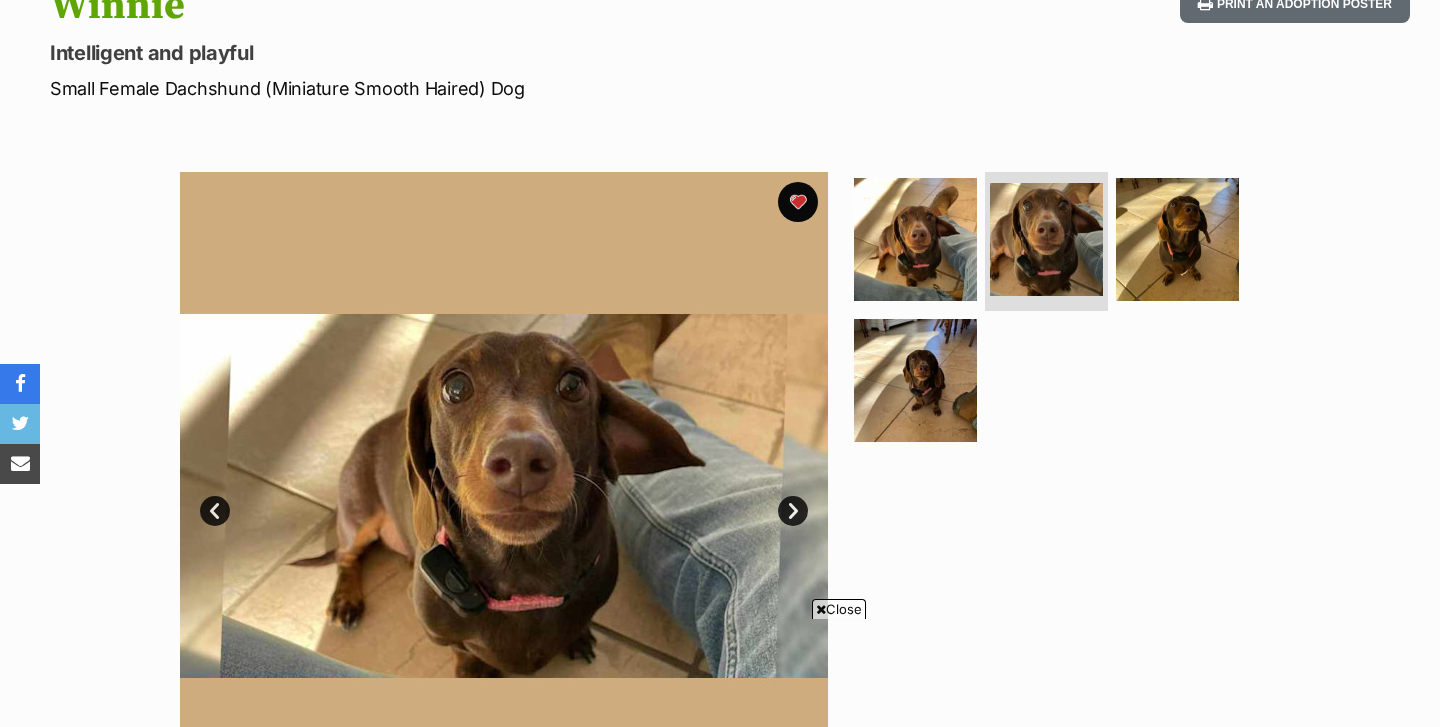 click on "Next" at bounding box center (793, 511) 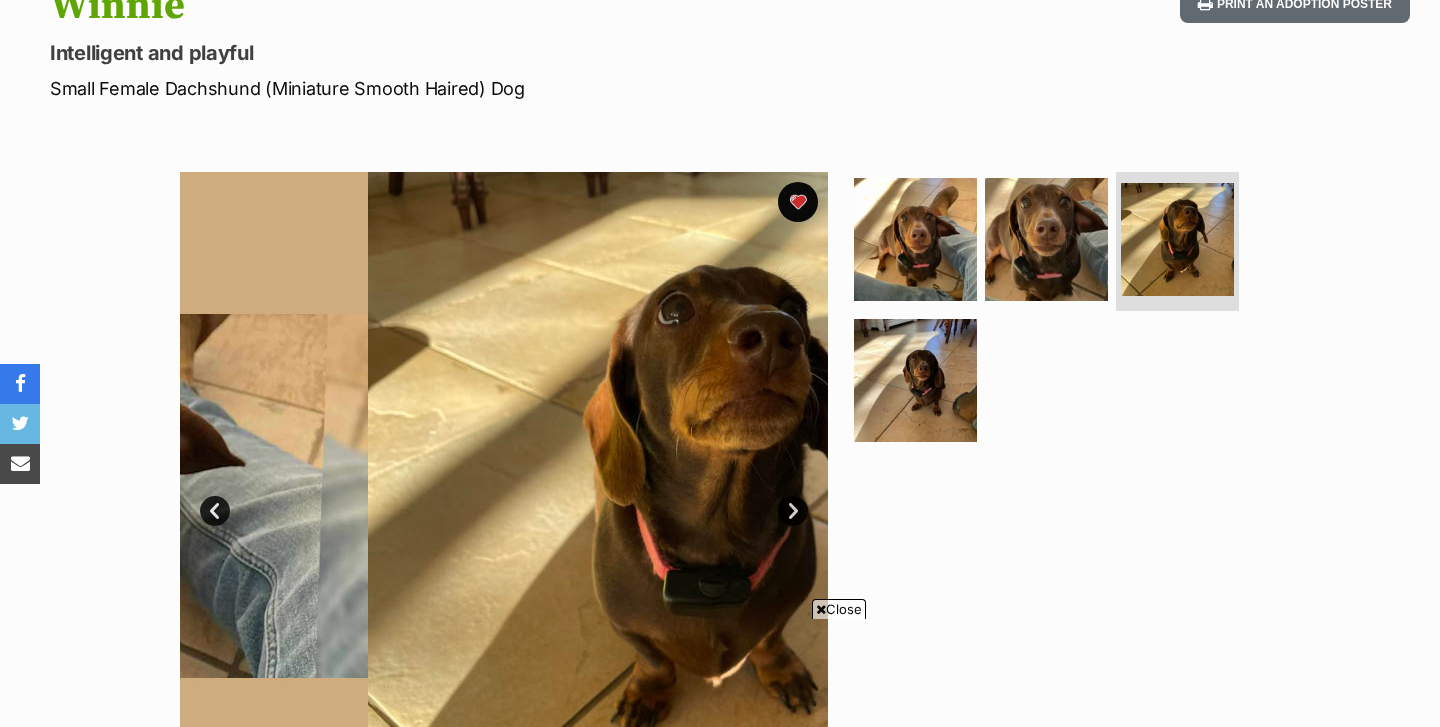 scroll, scrollTop: 244, scrollLeft: 0, axis: vertical 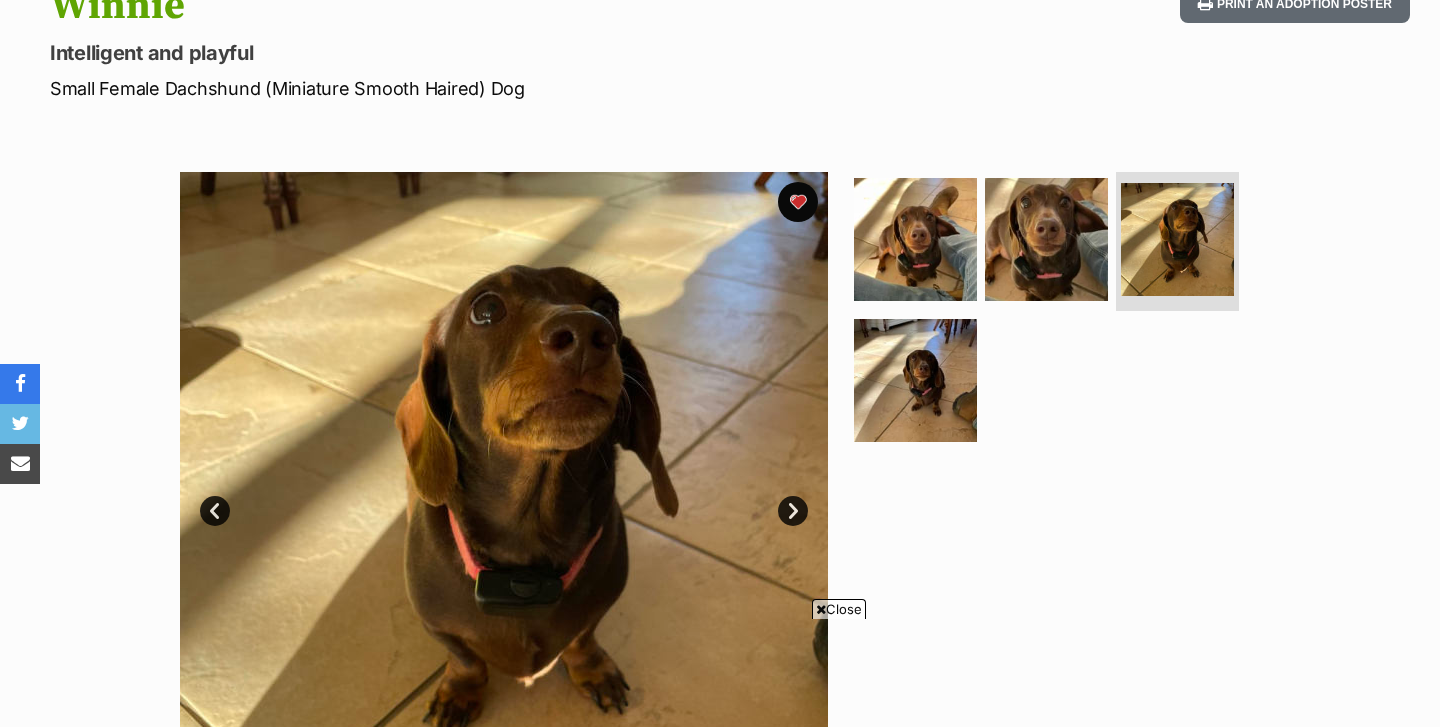 click on "Next" at bounding box center (793, 511) 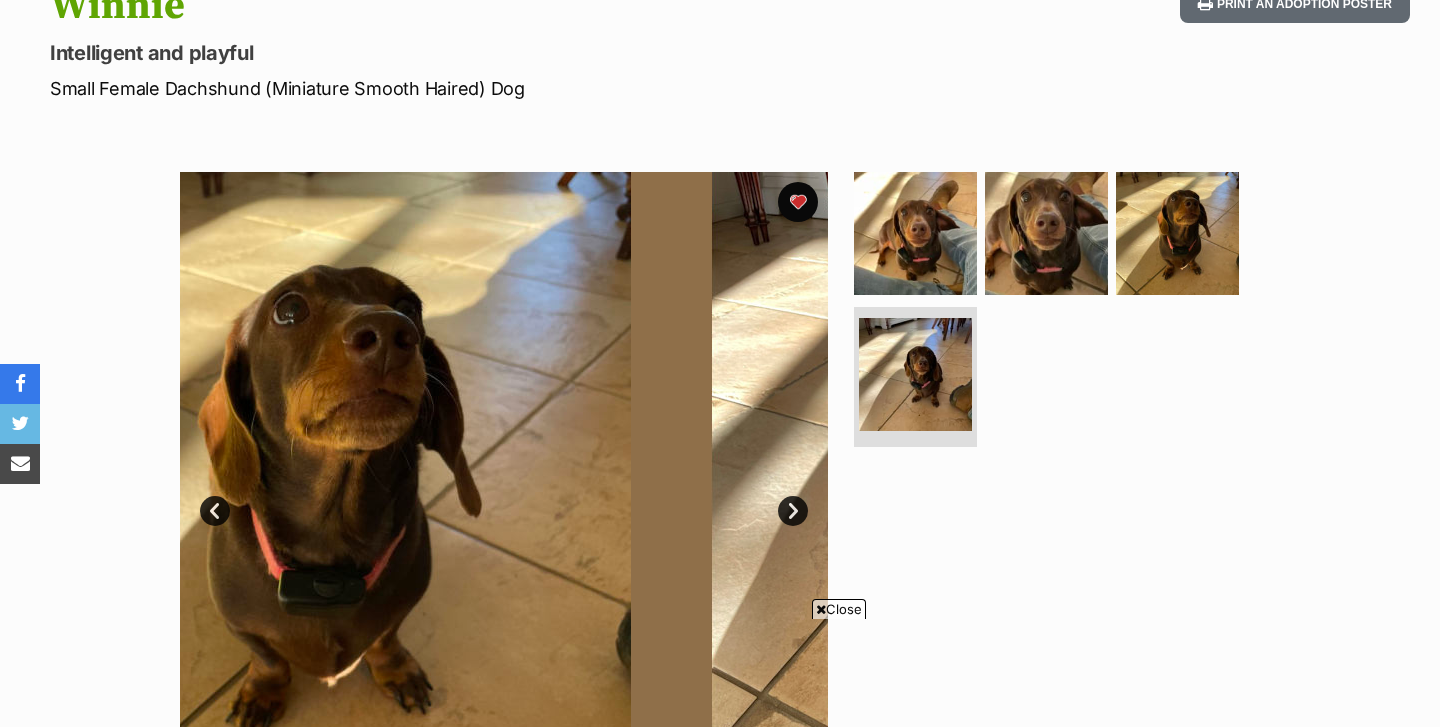 scroll, scrollTop: 0, scrollLeft: 0, axis: both 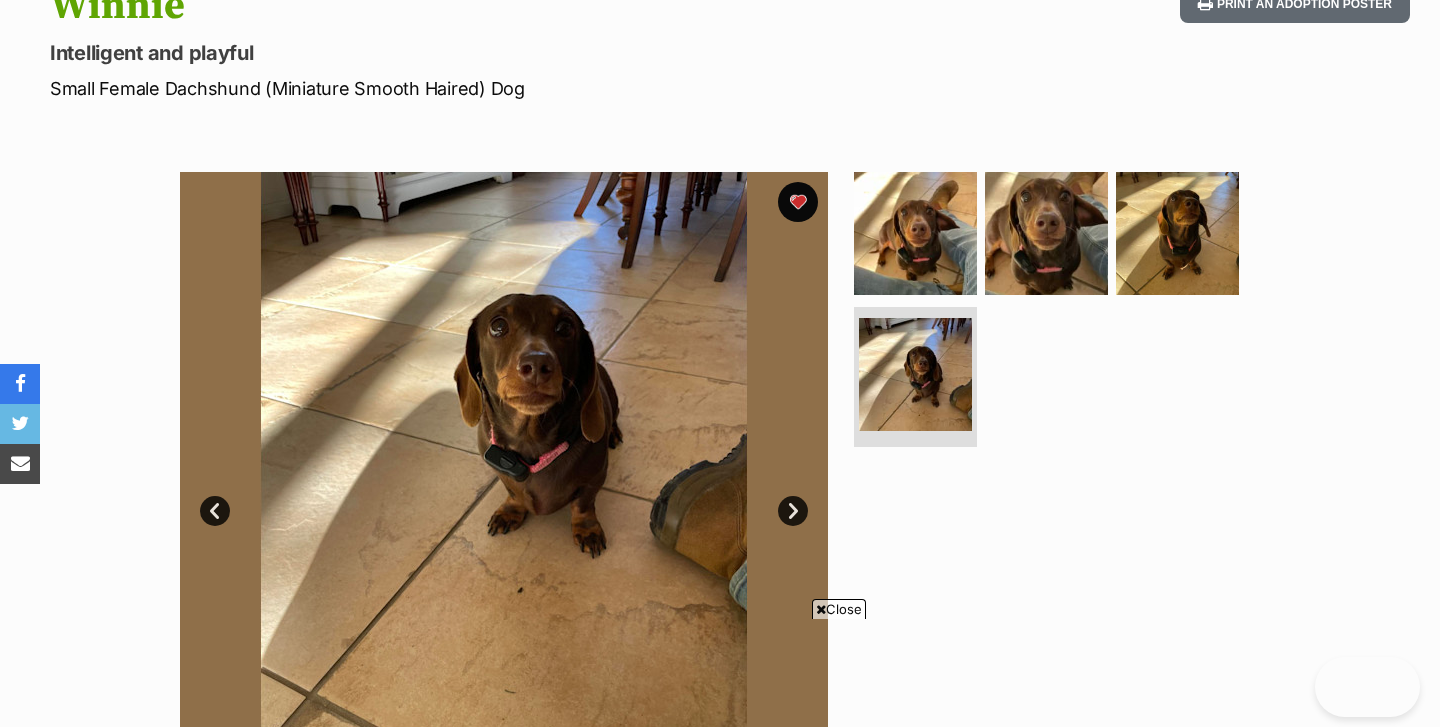 click on "Close" at bounding box center [839, 609] 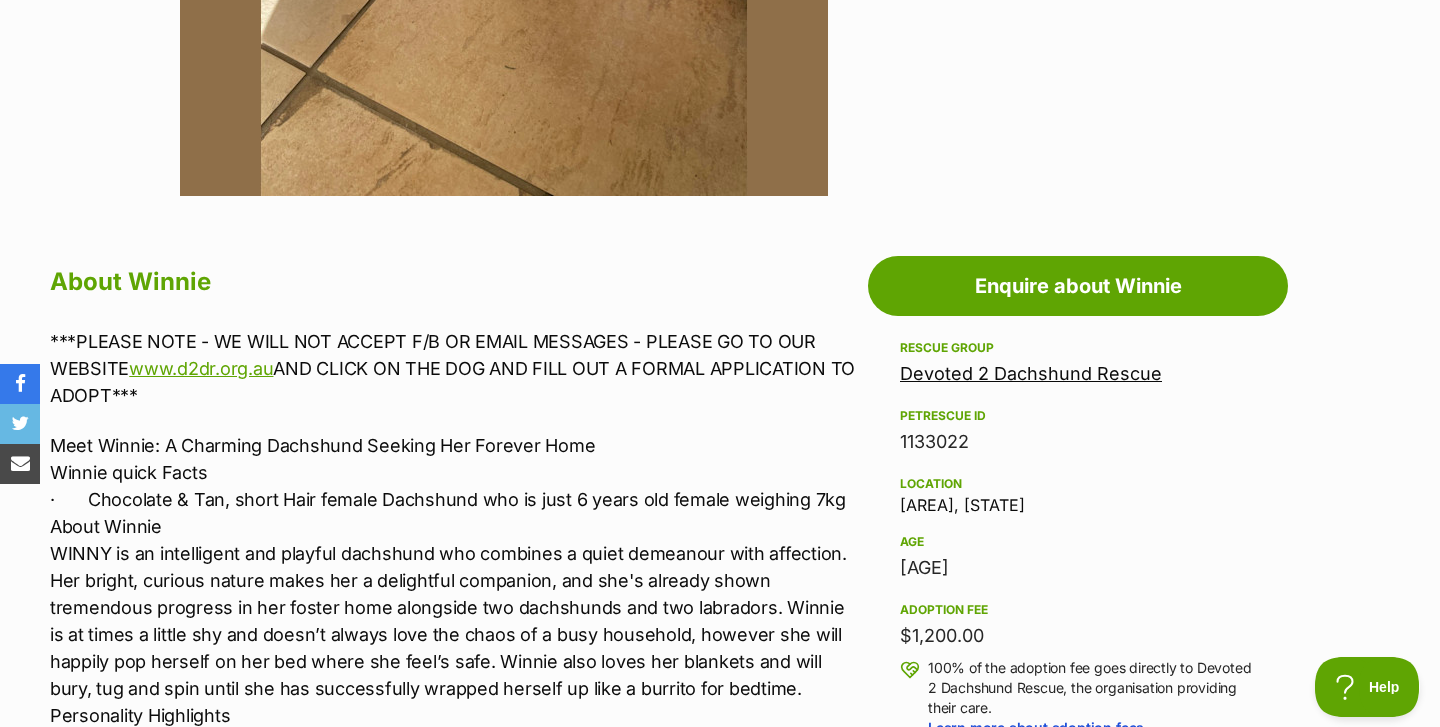 scroll, scrollTop: 0, scrollLeft: 0, axis: both 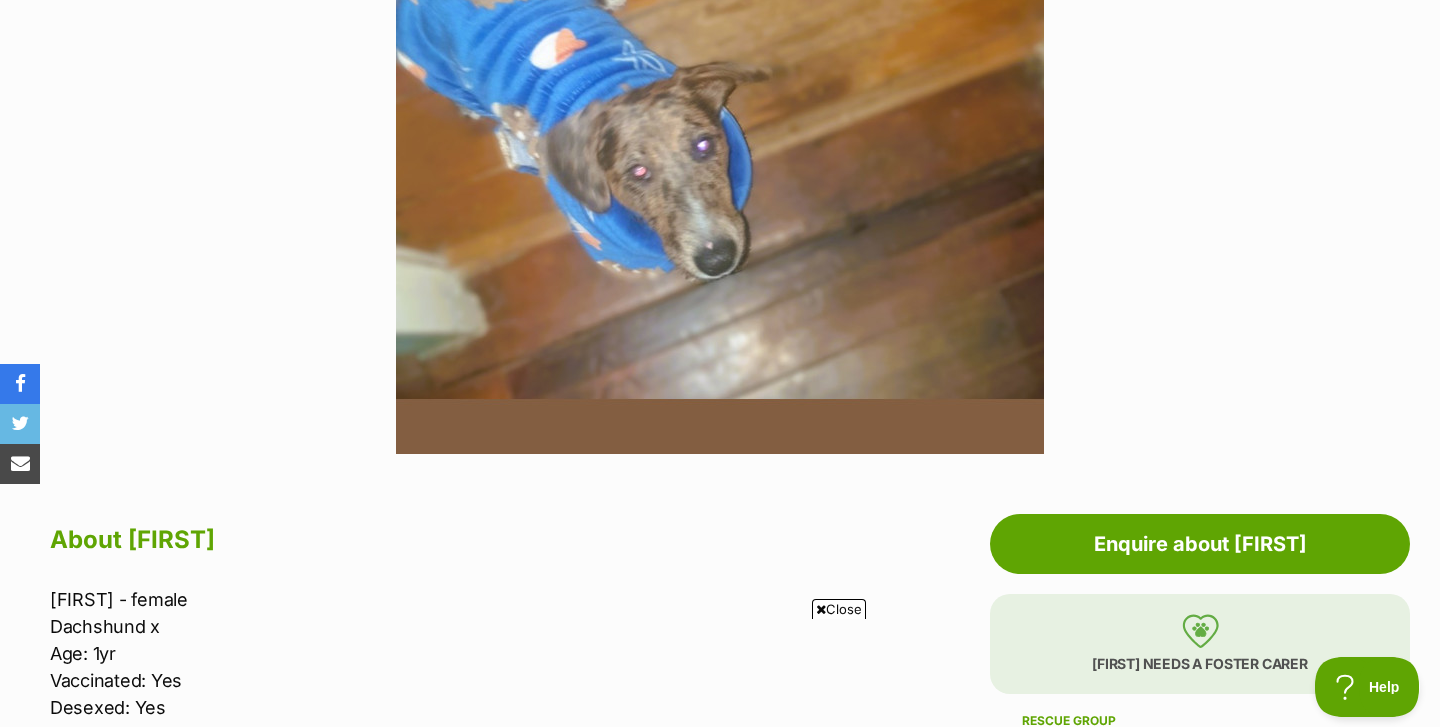 click on "Close" at bounding box center (839, 609) 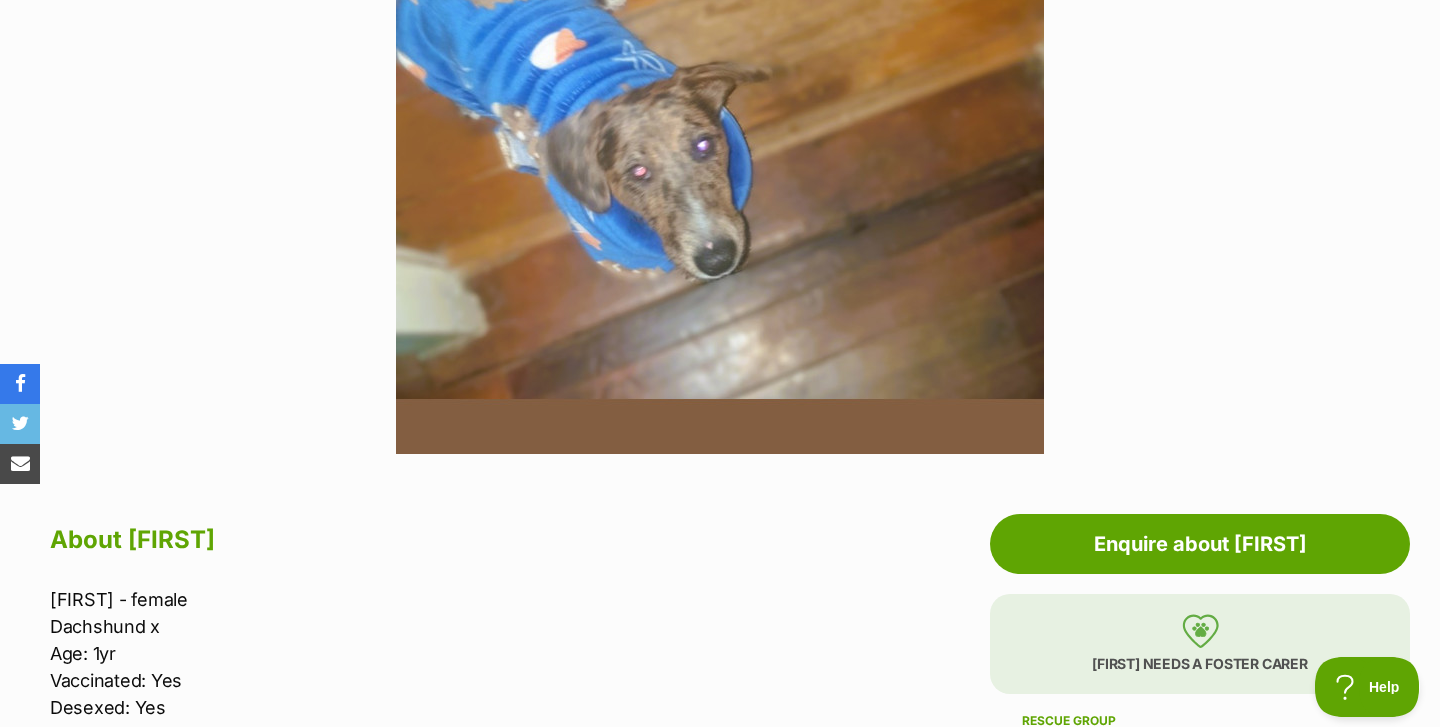 scroll, scrollTop: 0, scrollLeft: 0, axis: both 